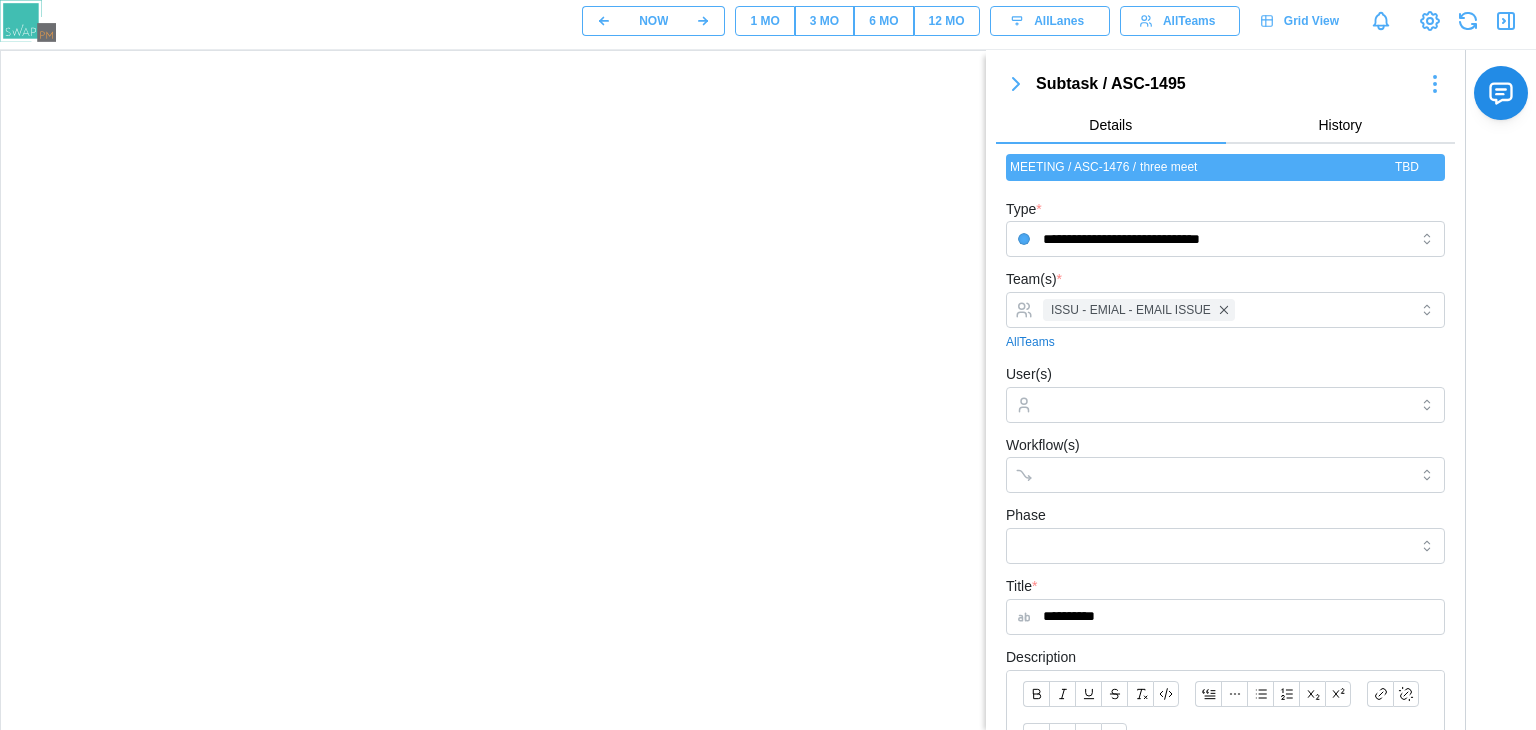 scroll, scrollTop: 0, scrollLeft: 0, axis: both 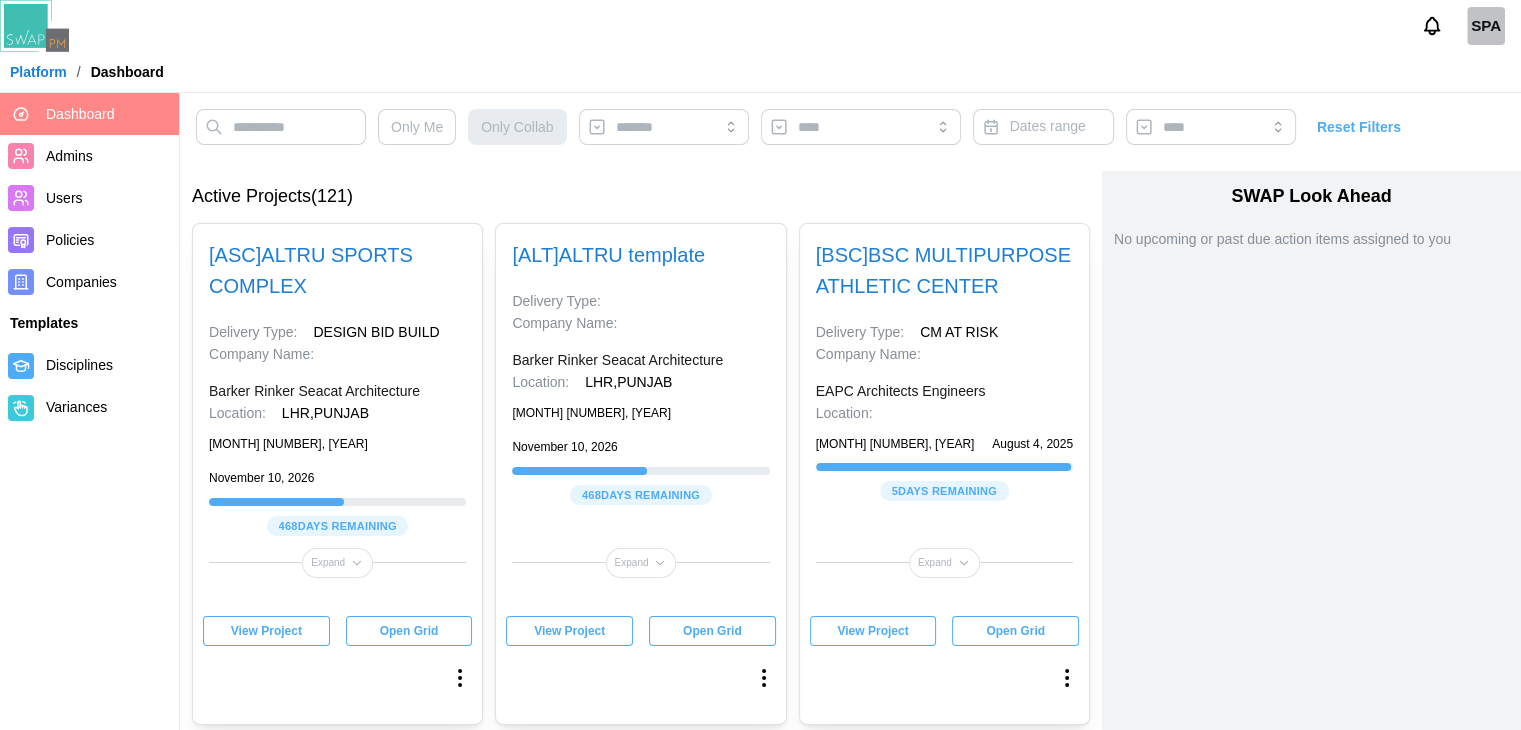 type 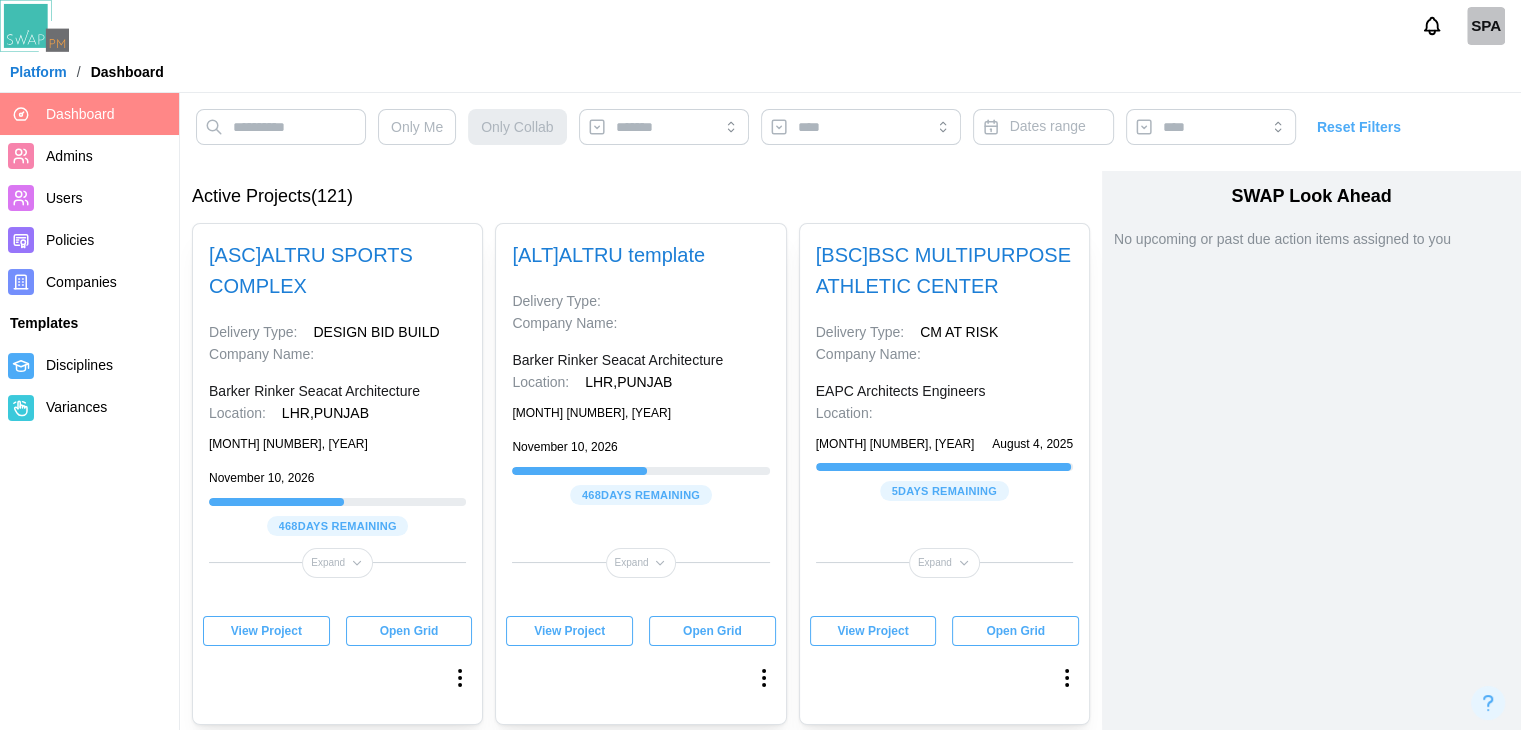 click on "View Project" at bounding box center [266, 631] 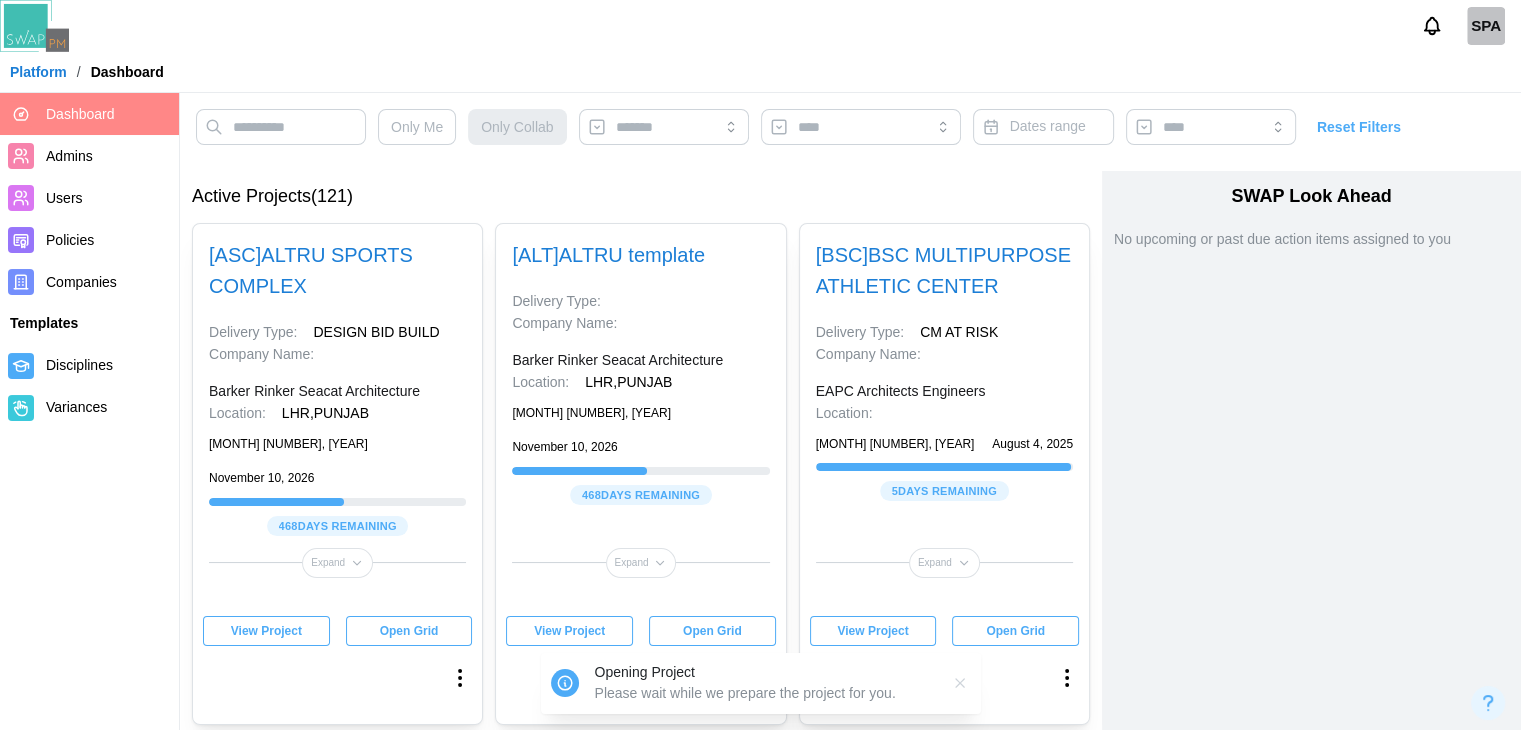 type 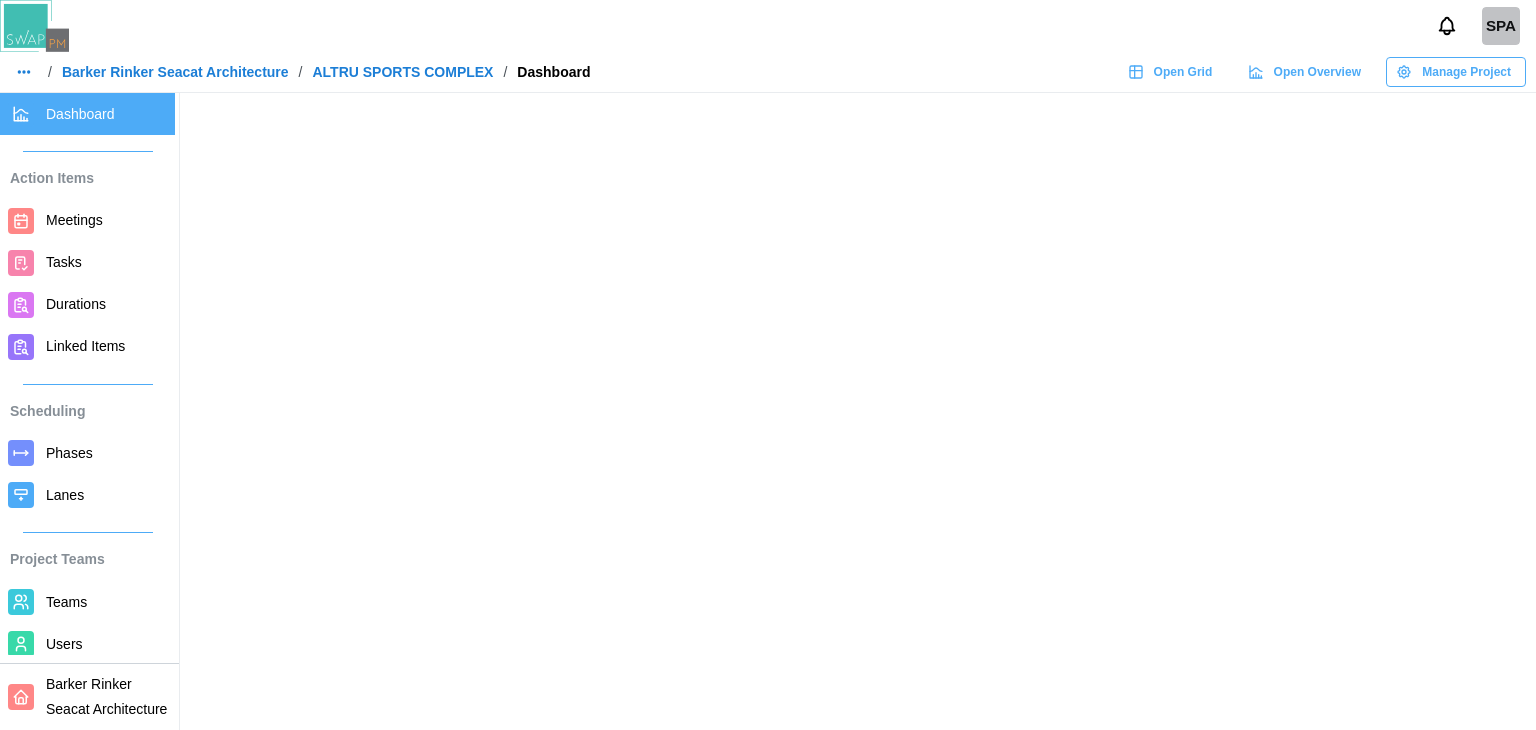 scroll, scrollTop: 0, scrollLeft: 0, axis: both 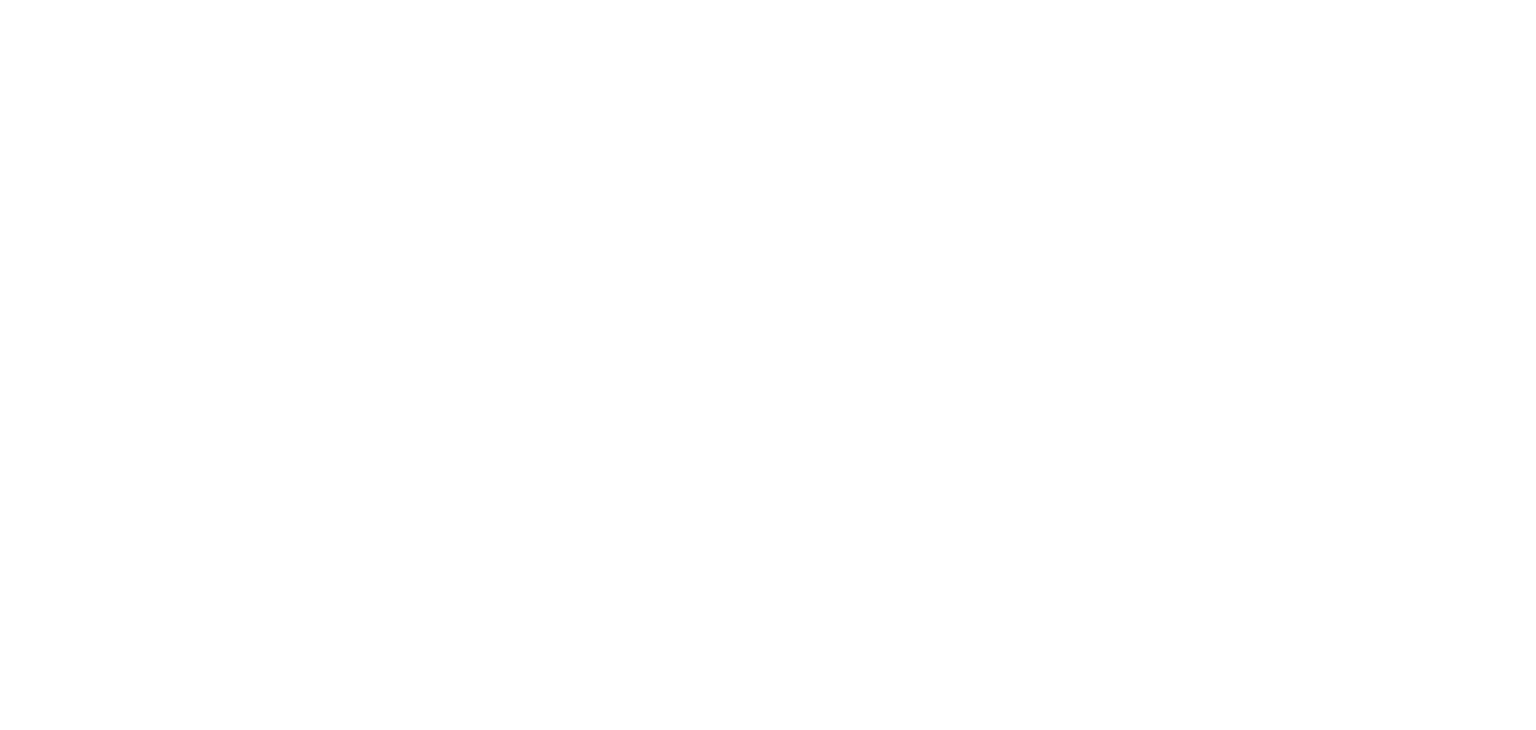click at bounding box center [768, 4] 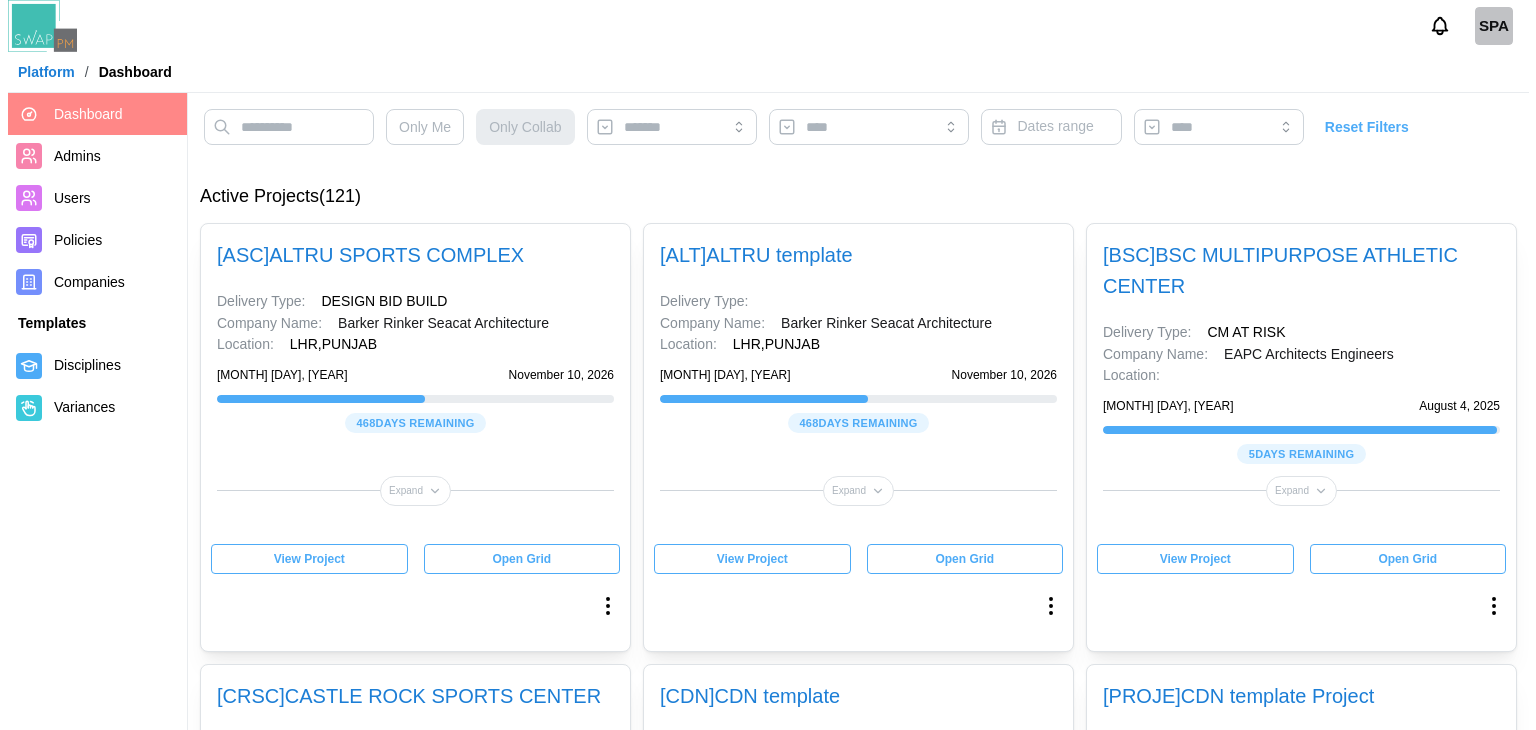 scroll, scrollTop: 0, scrollLeft: 0, axis: both 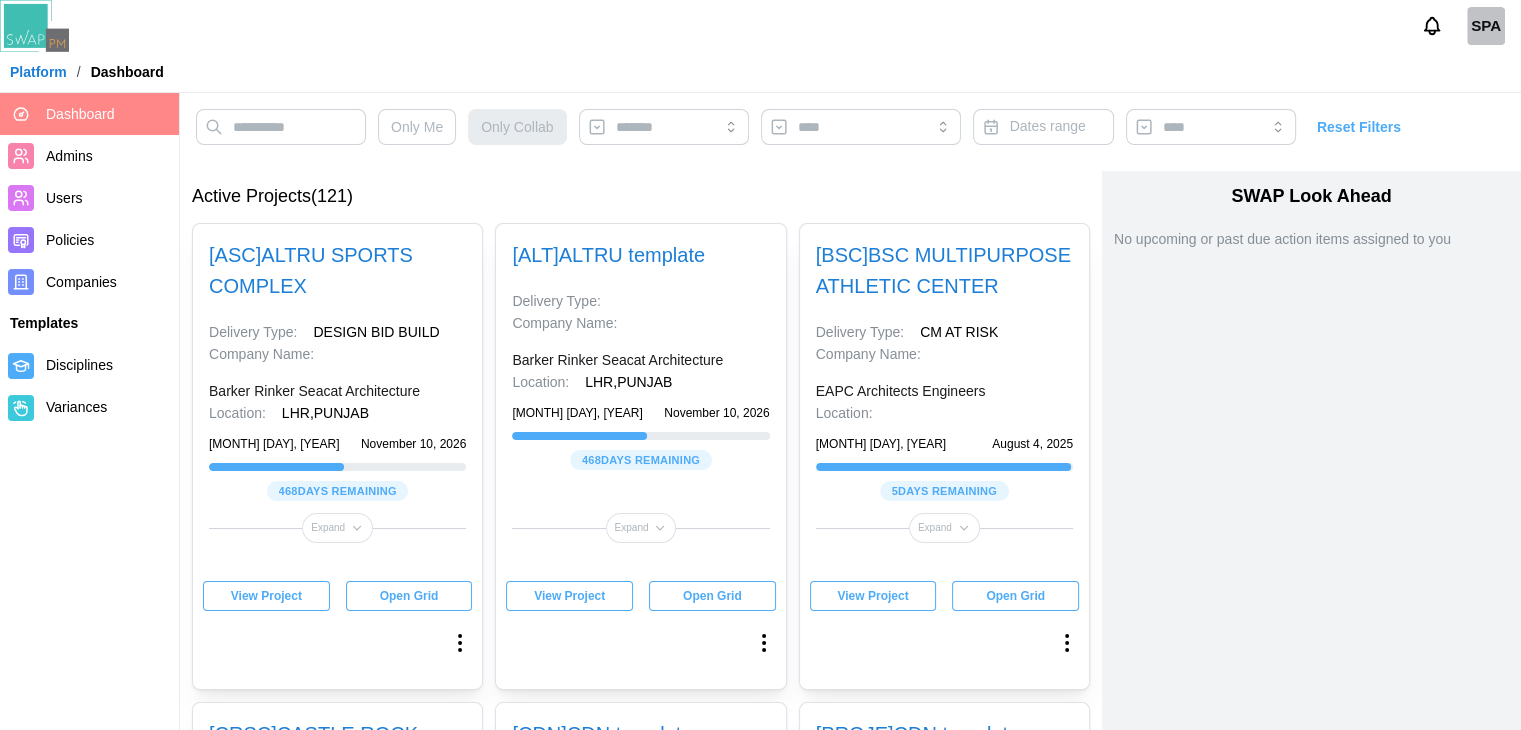 type 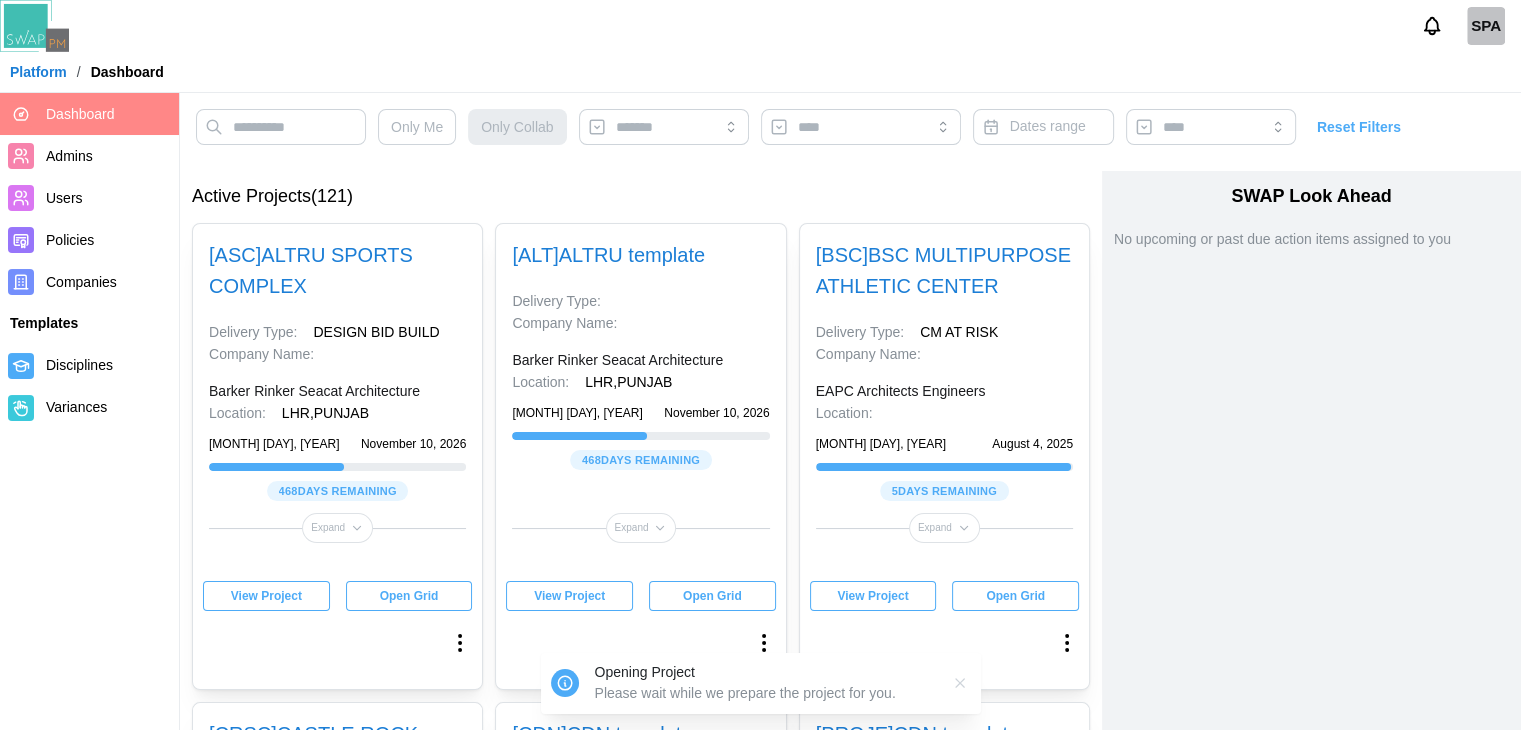 click on "View Project" at bounding box center (266, 596) 